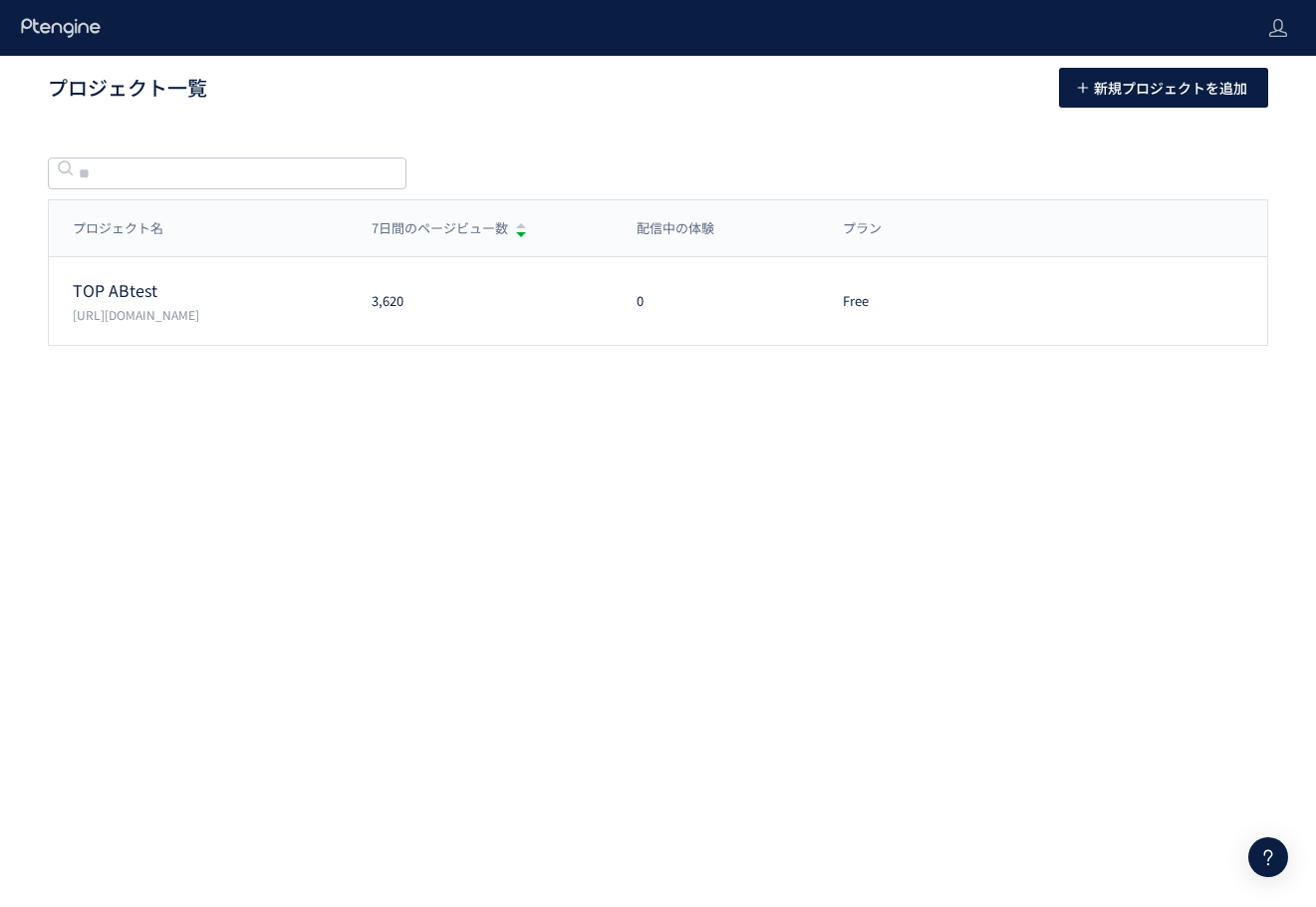 scroll, scrollTop: 0, scrollLeft: 0, axis: both 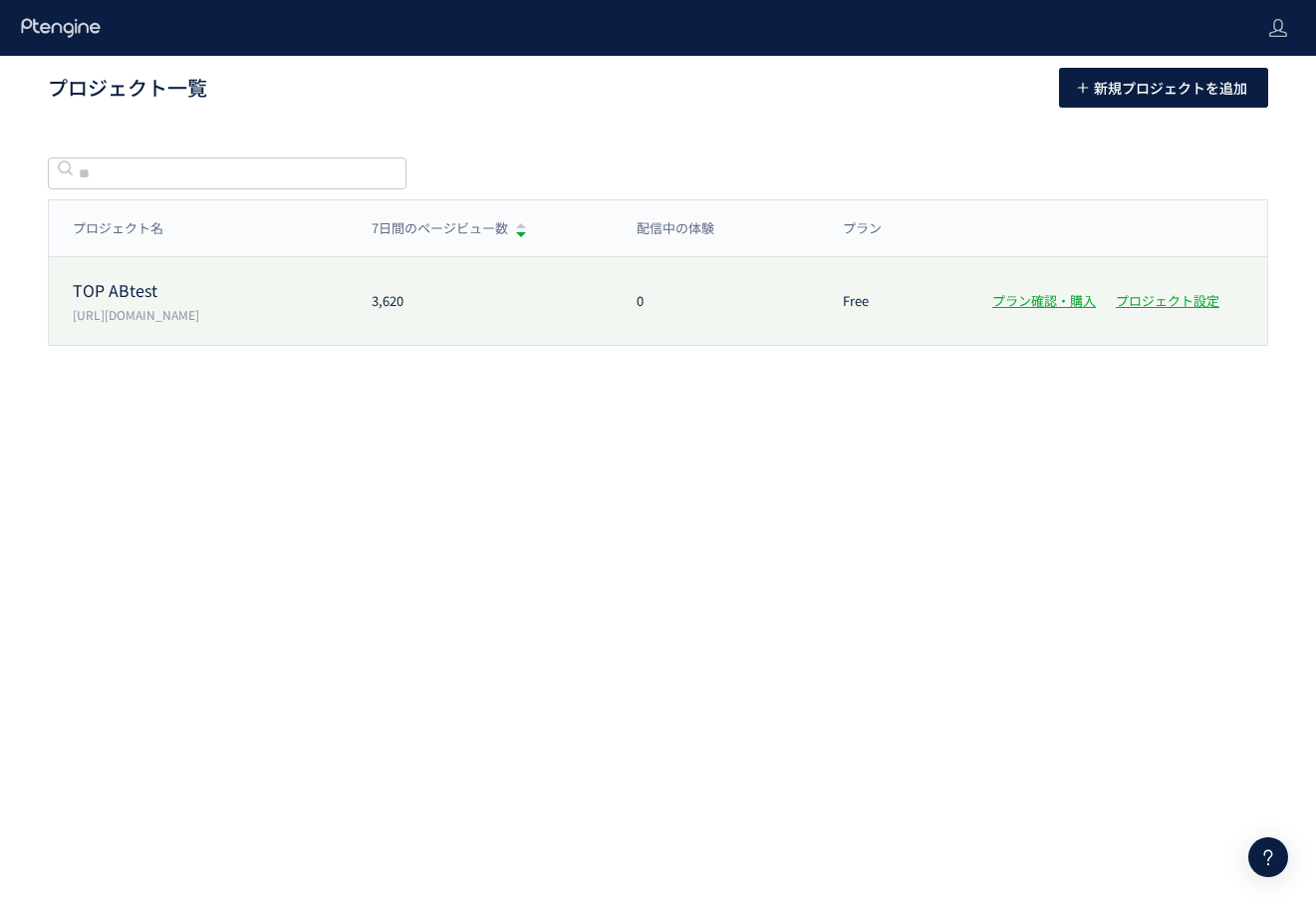 click on "TOP ABtest" 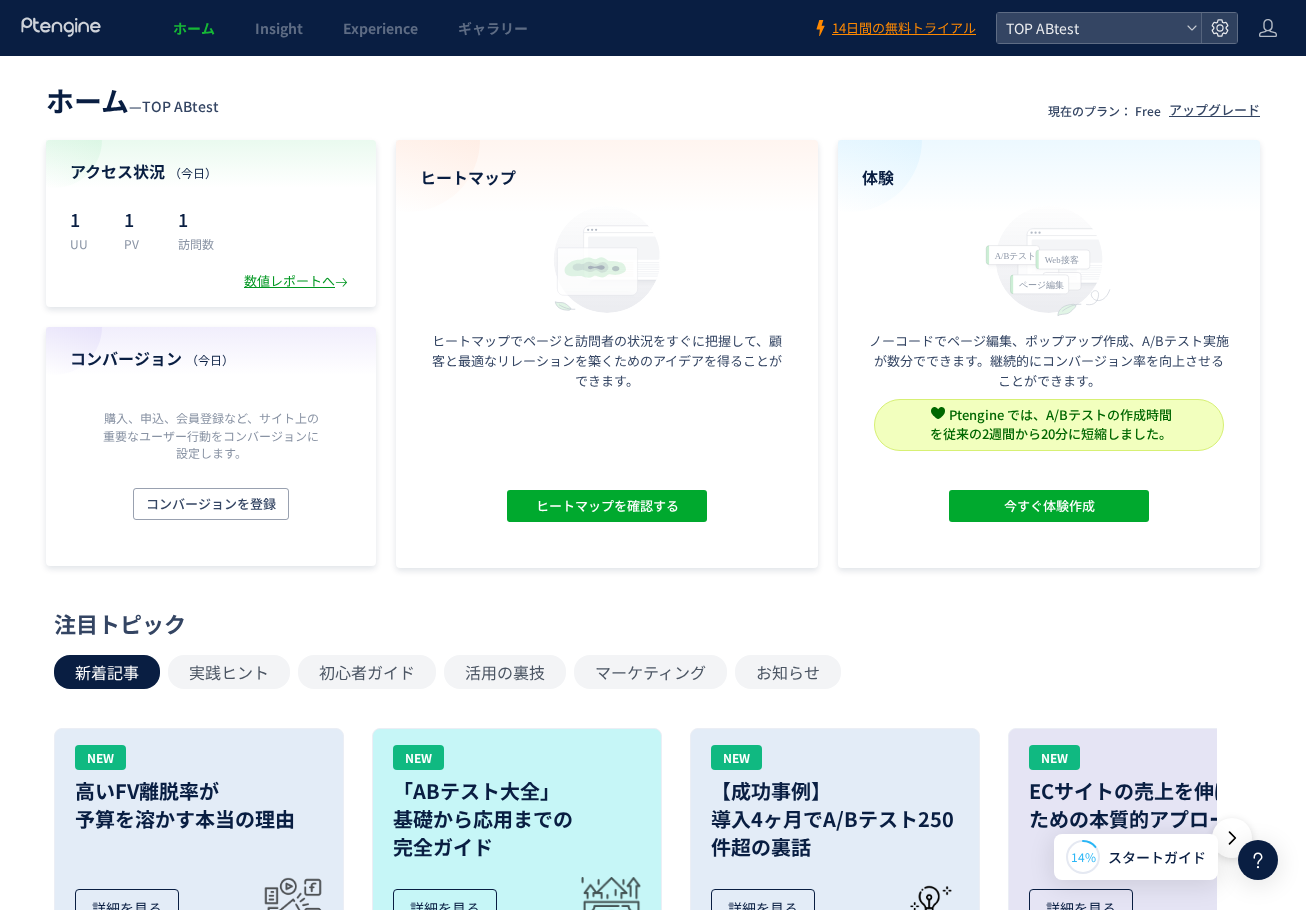 click on "数値レポートへ" at bounding box center (298, 281) 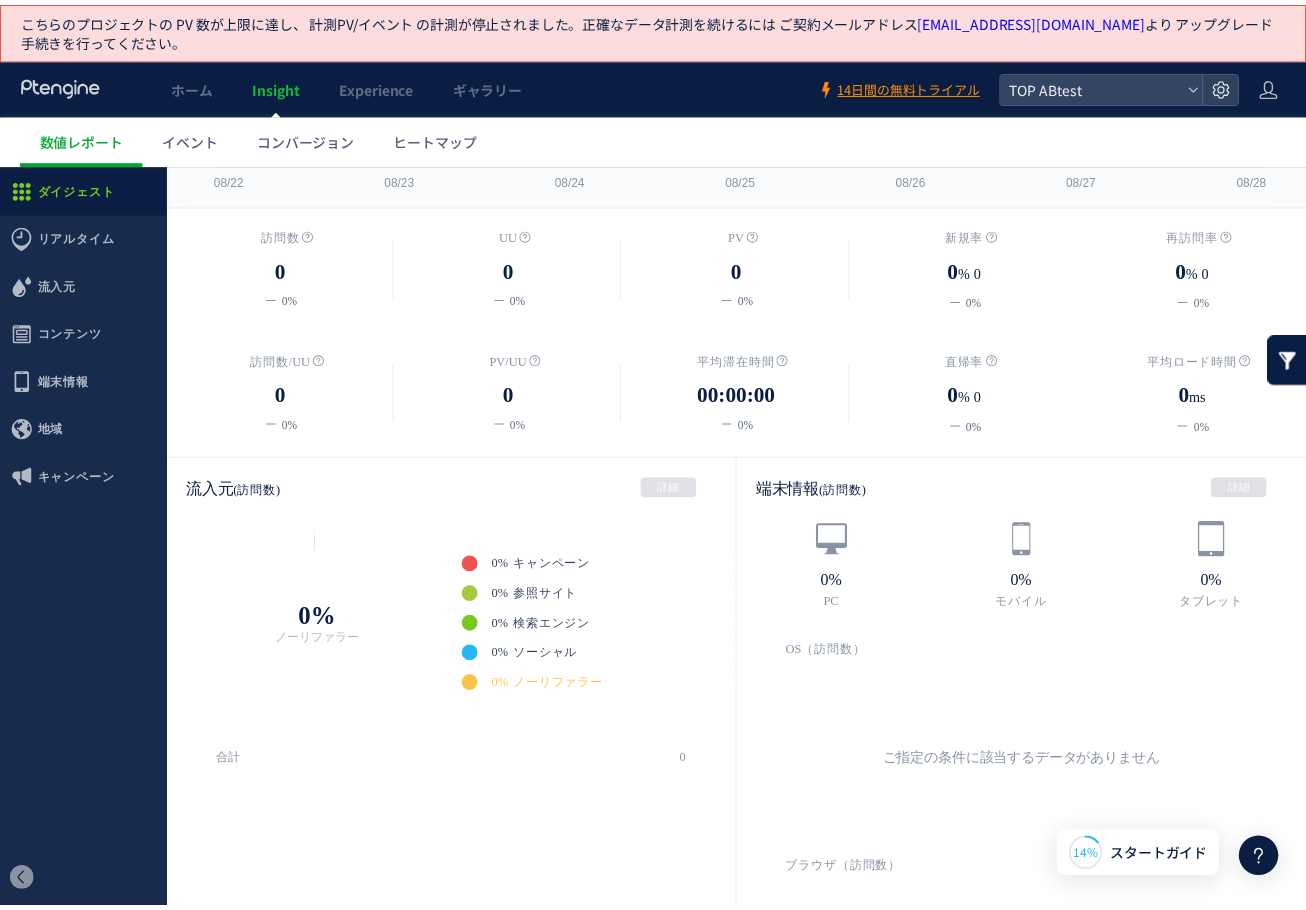 scroll, scrollTop: 0, scrollLeft: 0, axis: both 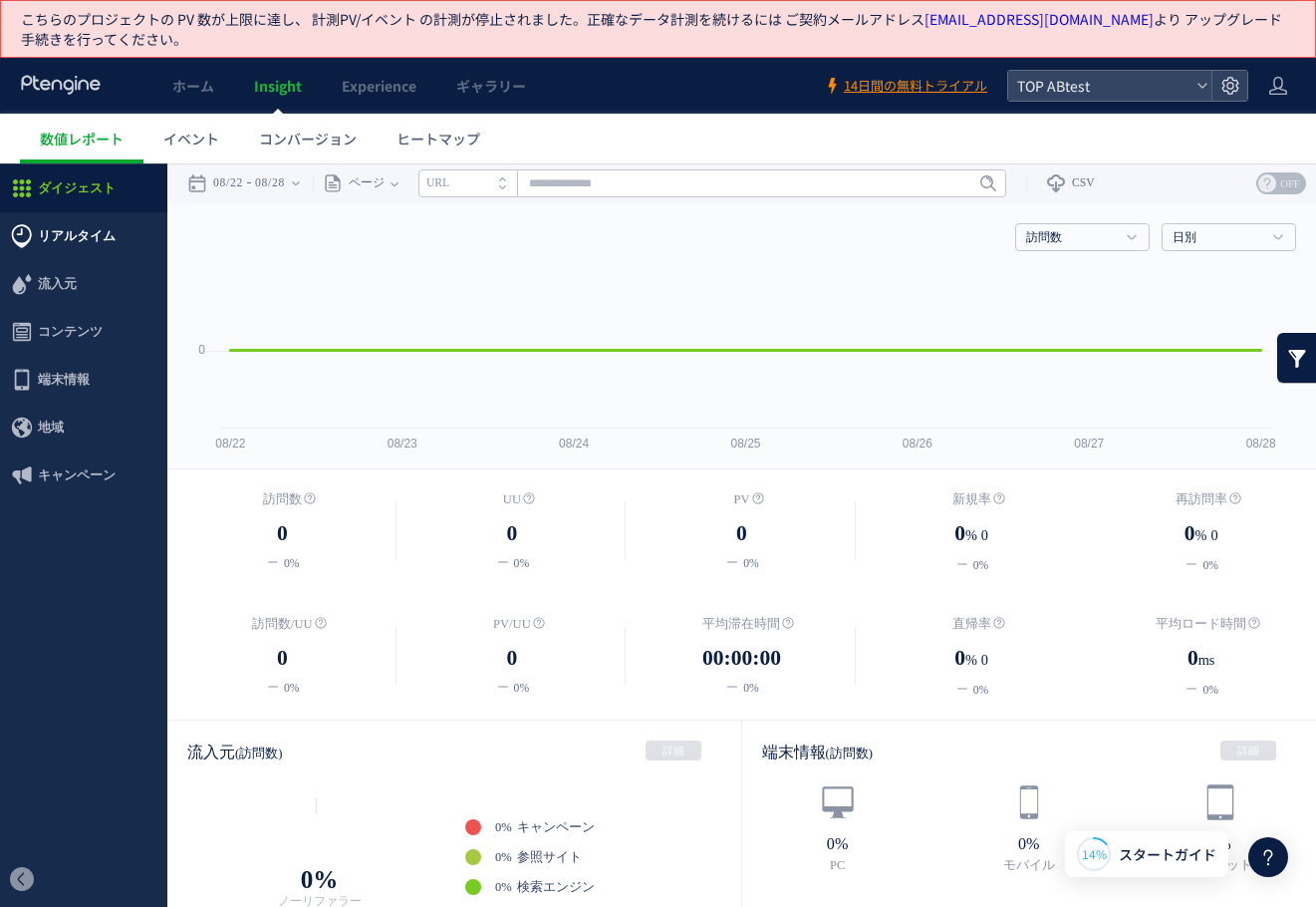 click on "リアルタイム" at bounding box center (77, 236) 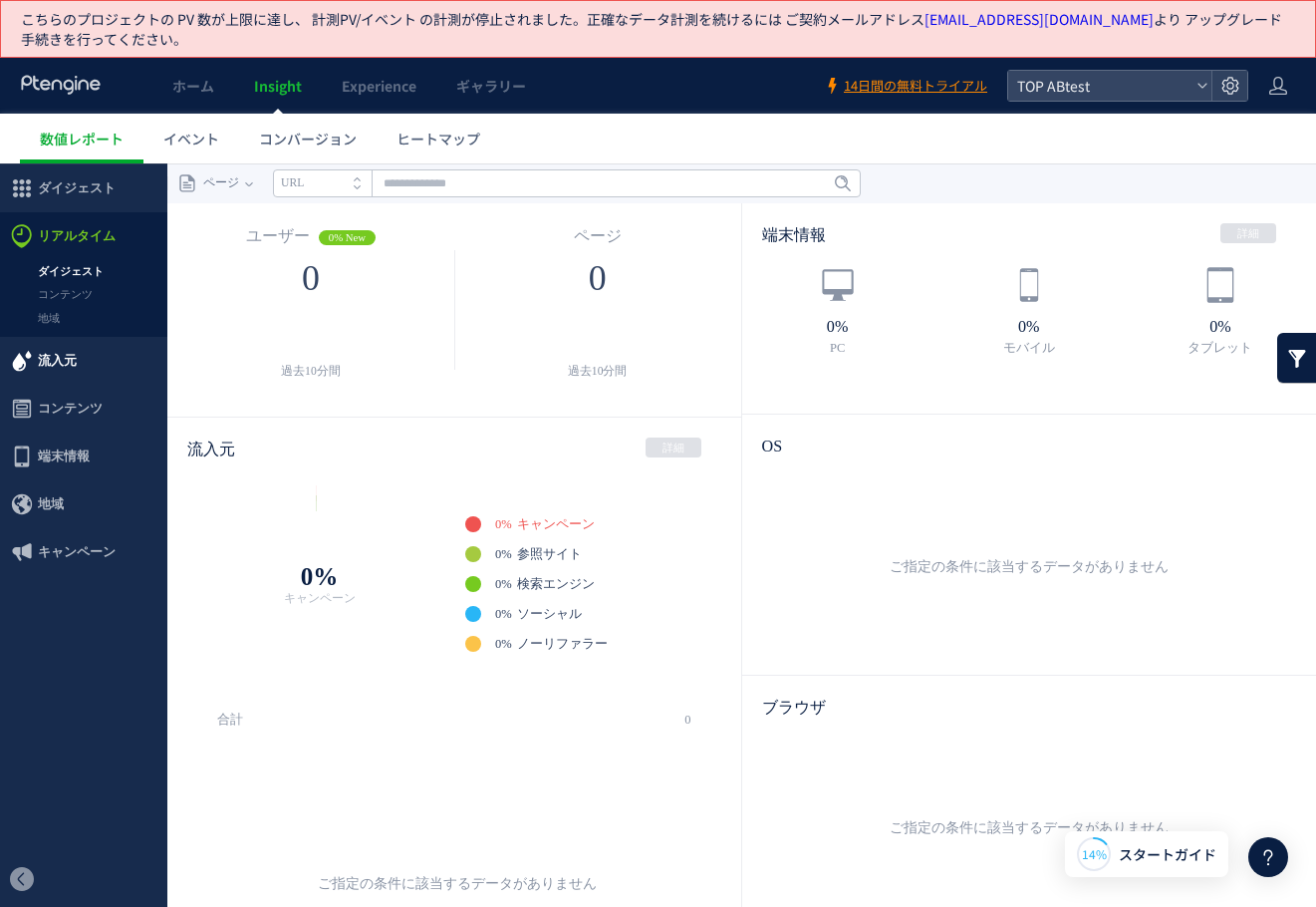 click on "流入元" at bounding box center [57, 361] 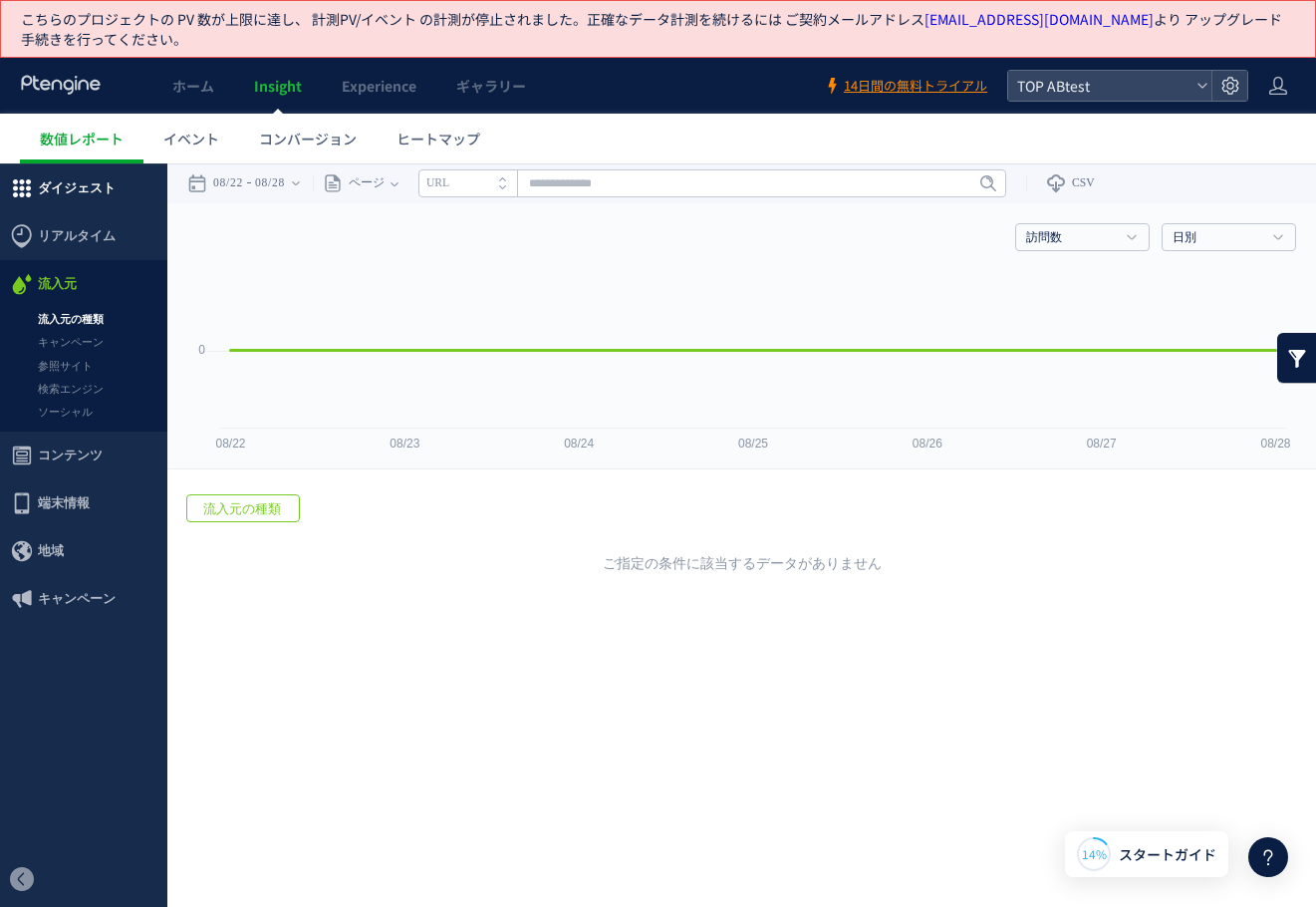 click on "ダイジェスト" at bounding box center (77, 188) 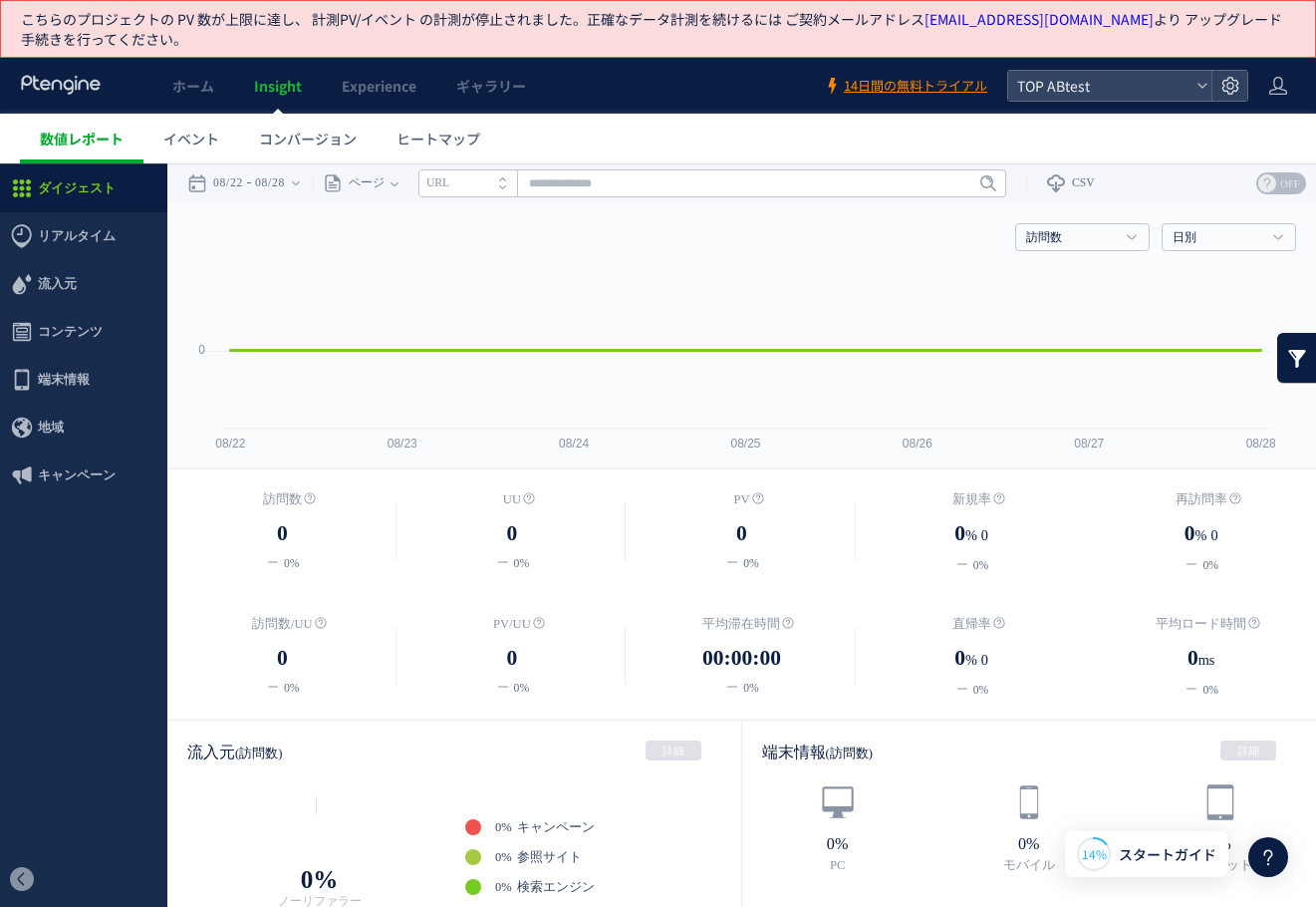 click on "数値レポート" at bounding box center [82, 139] 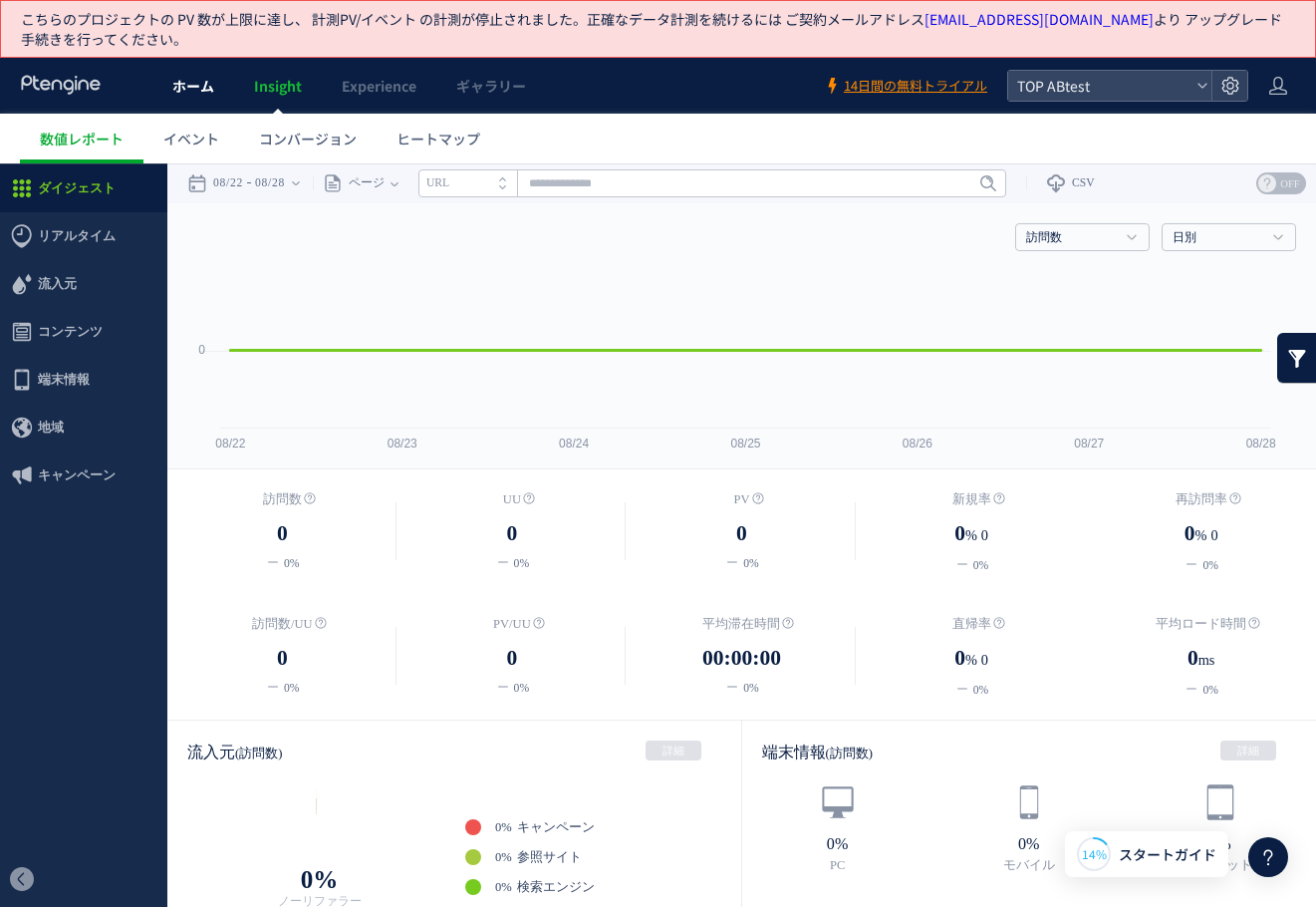 click on "ホーム" at bounding box center [193, 86] 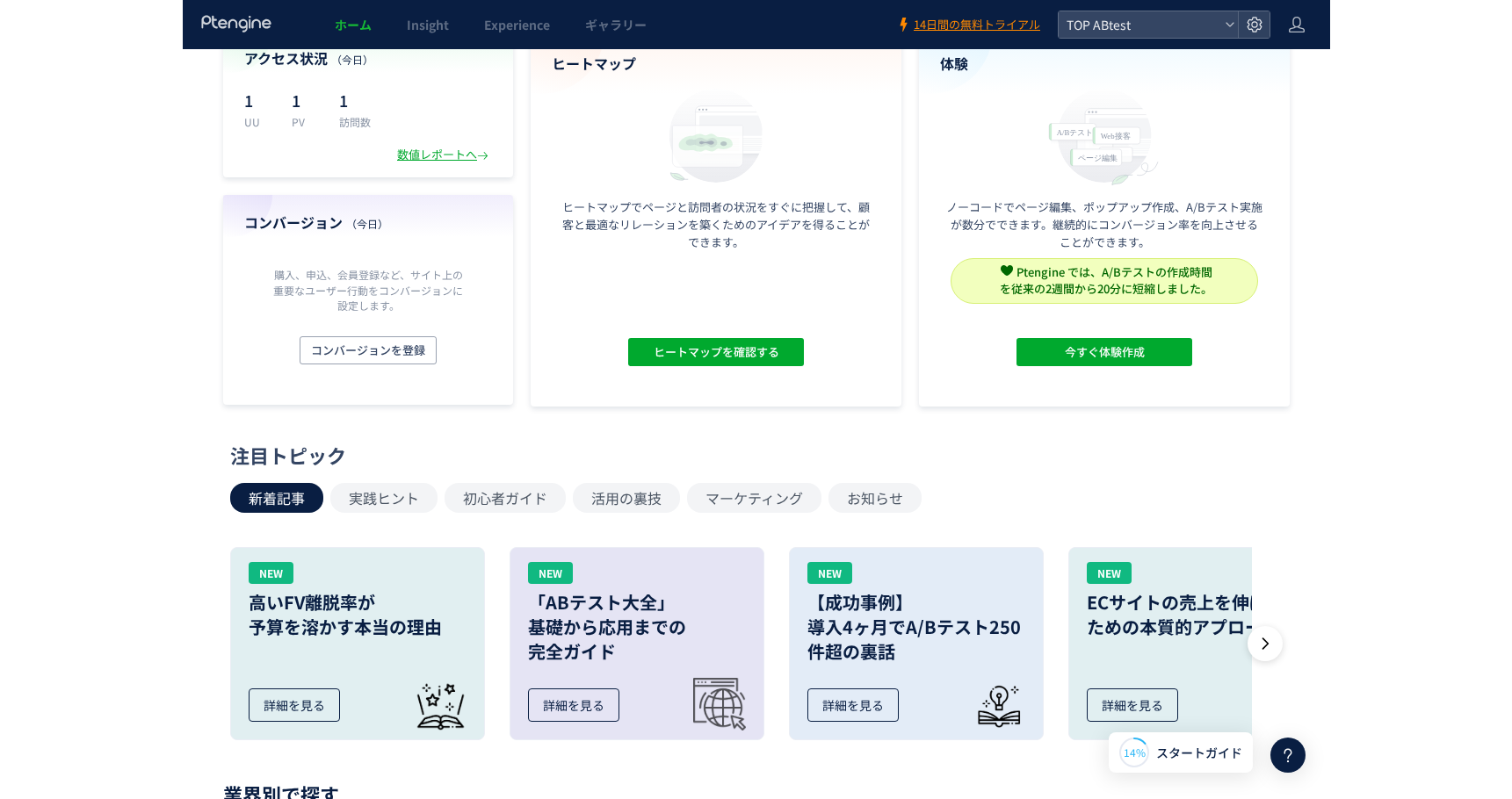 scroll, scrollTop: 0, scrollLeft: 0, axis: both 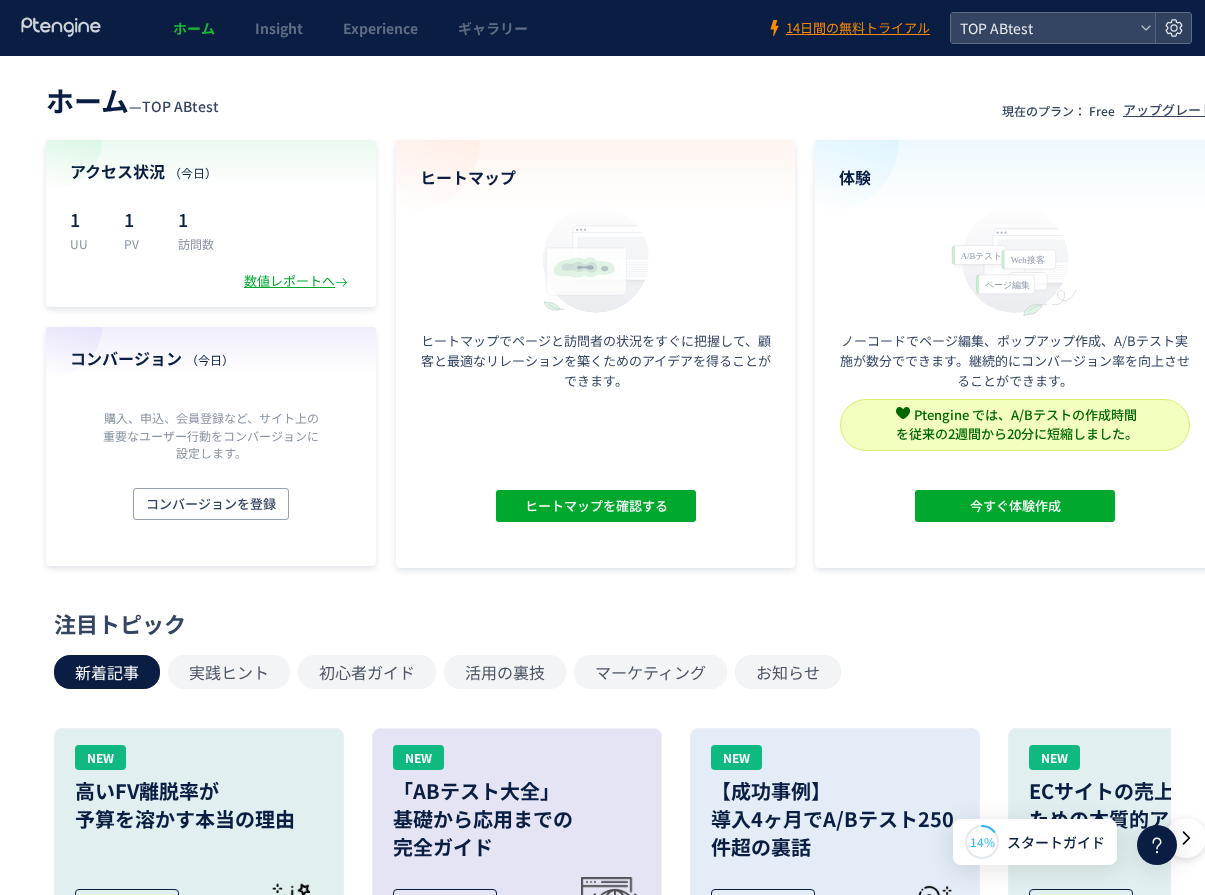 click 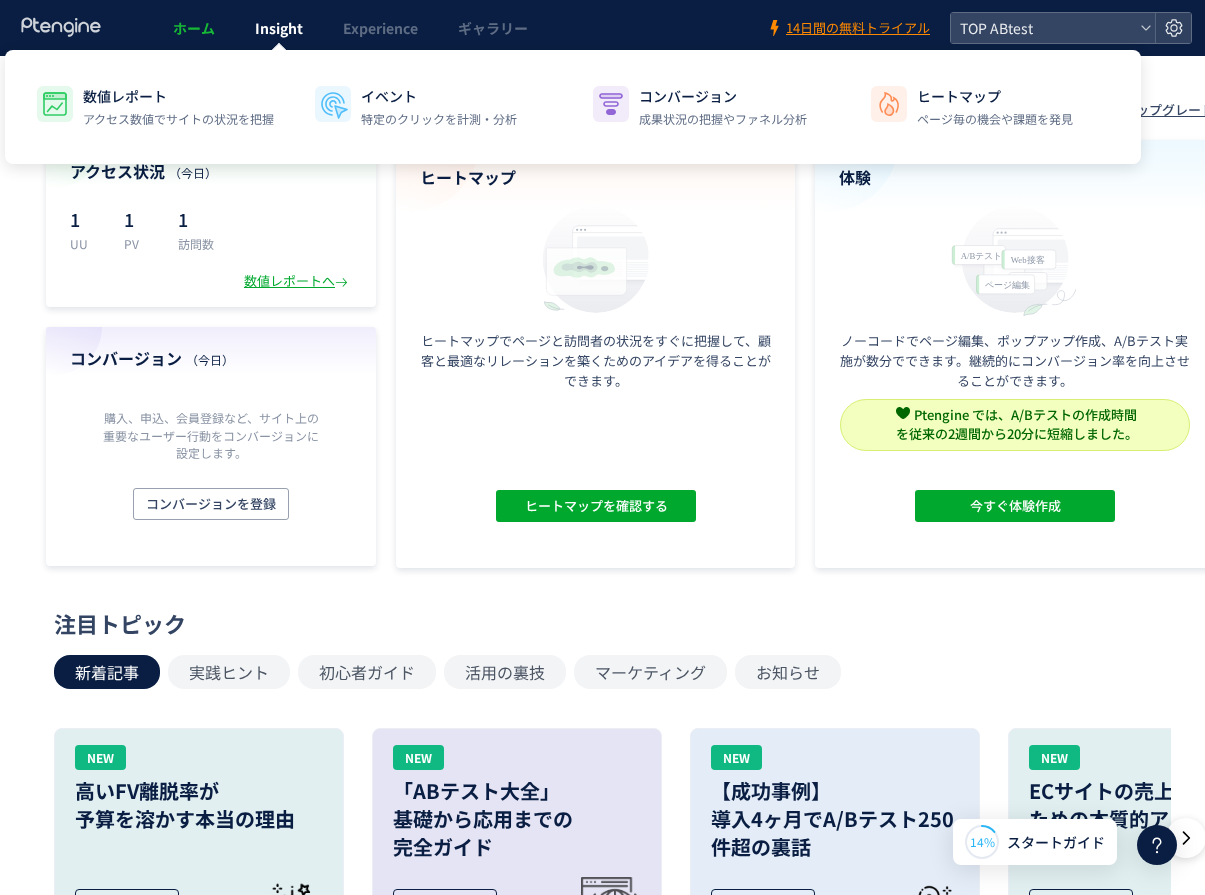 click on "Insight" at bounding box center (279, 28) 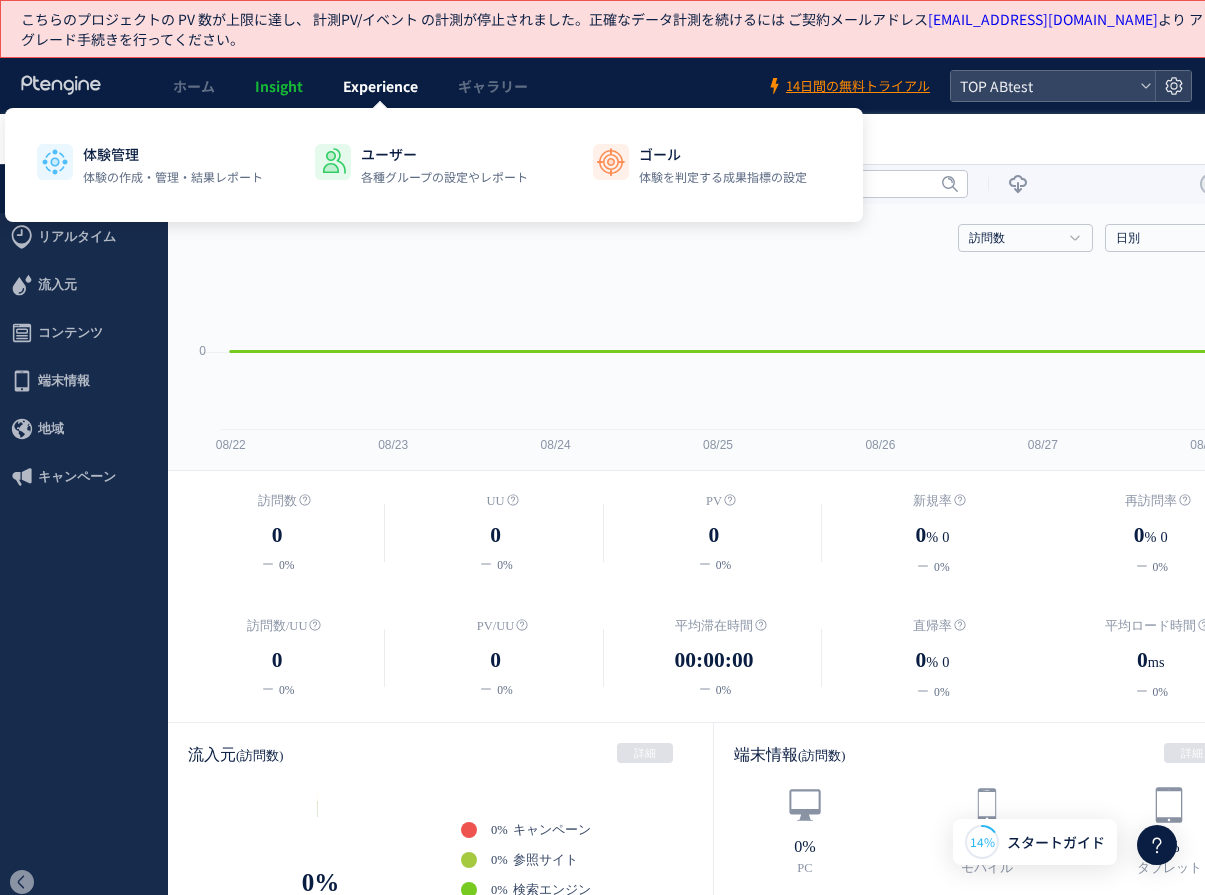 click on "Experience" at bounding box center [380, 86] 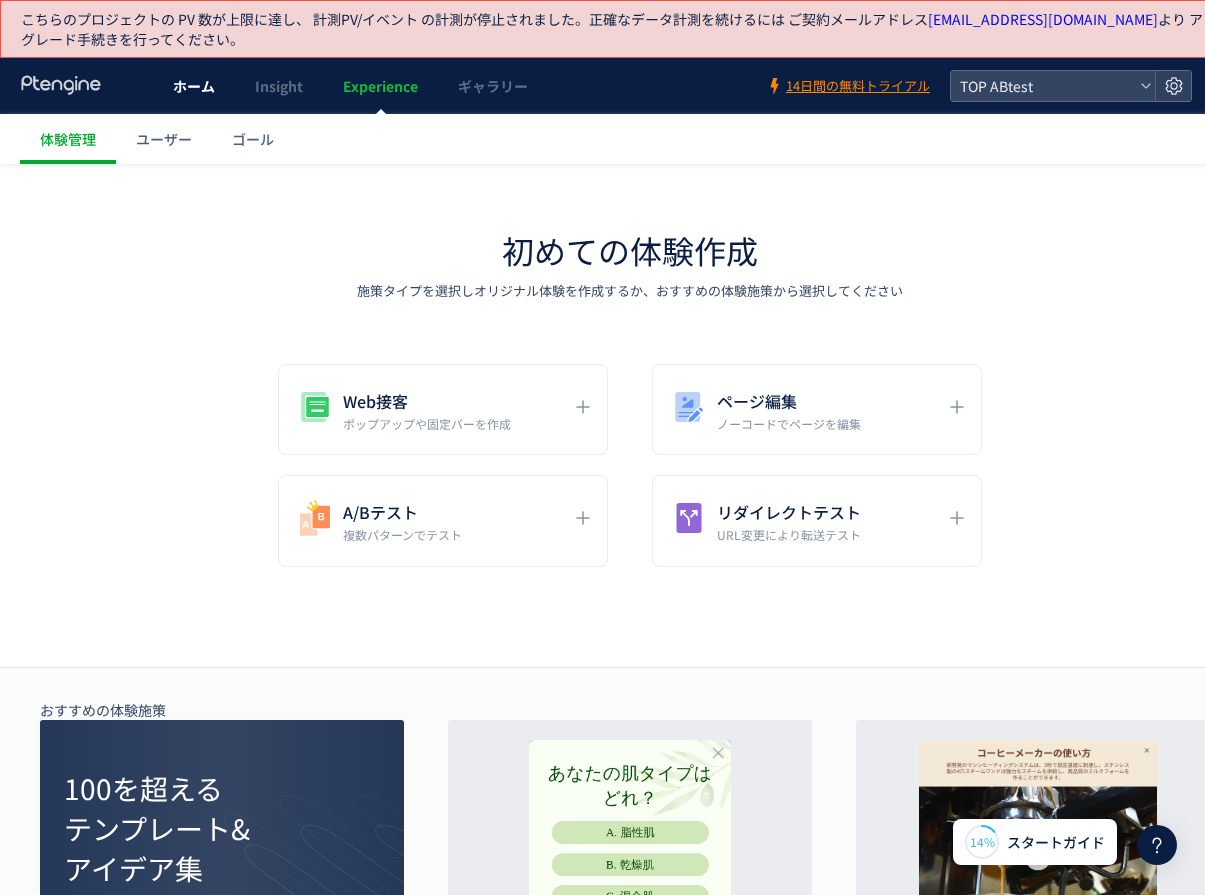 click on "ホーム" at bounding box center [194, 86] 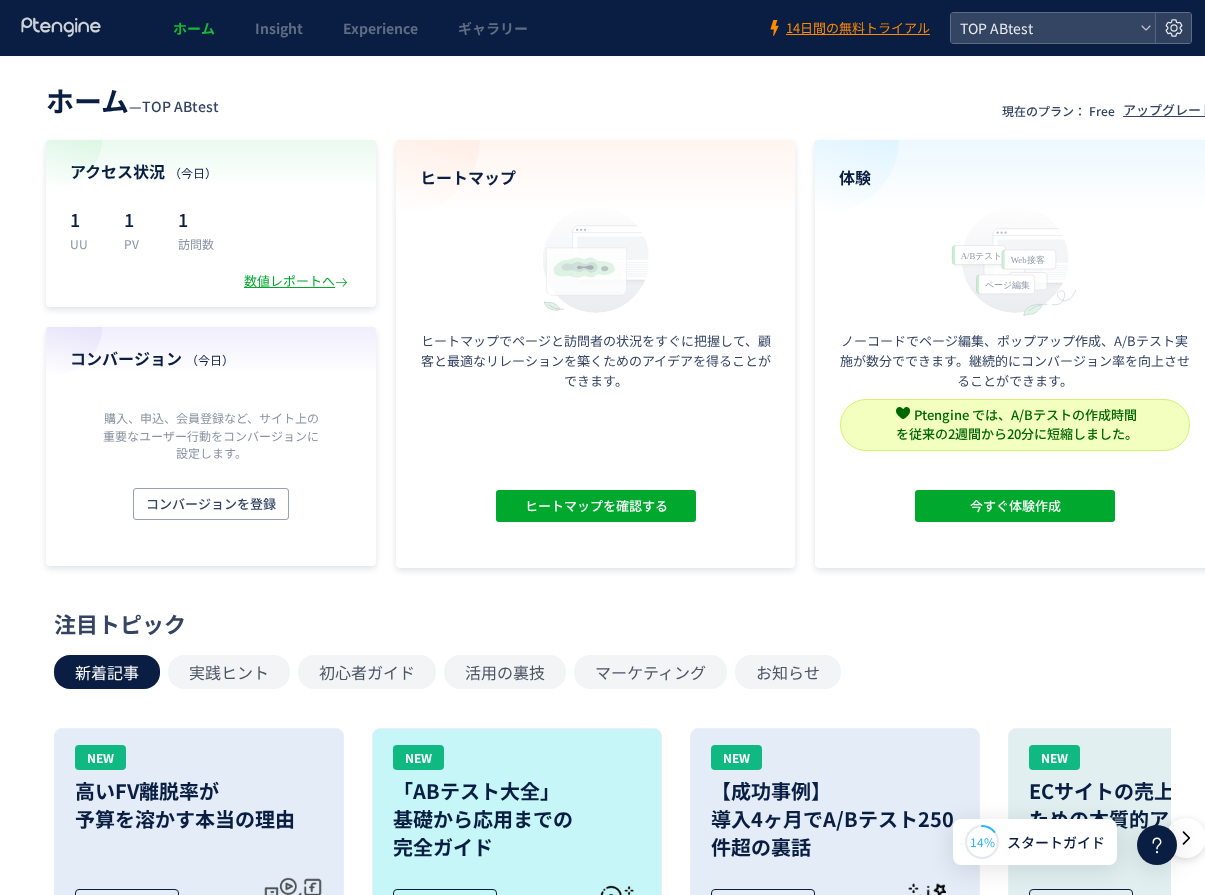 click 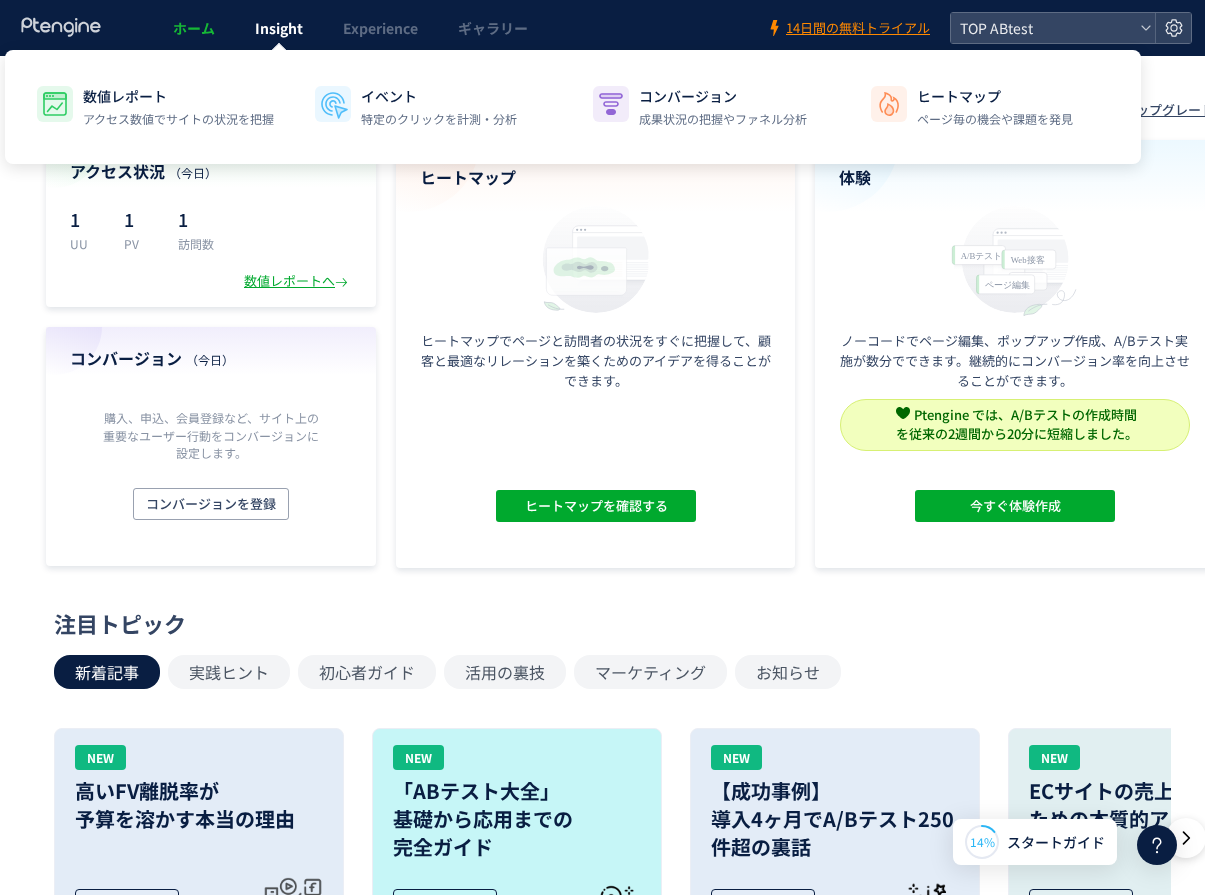 click on "Insight" 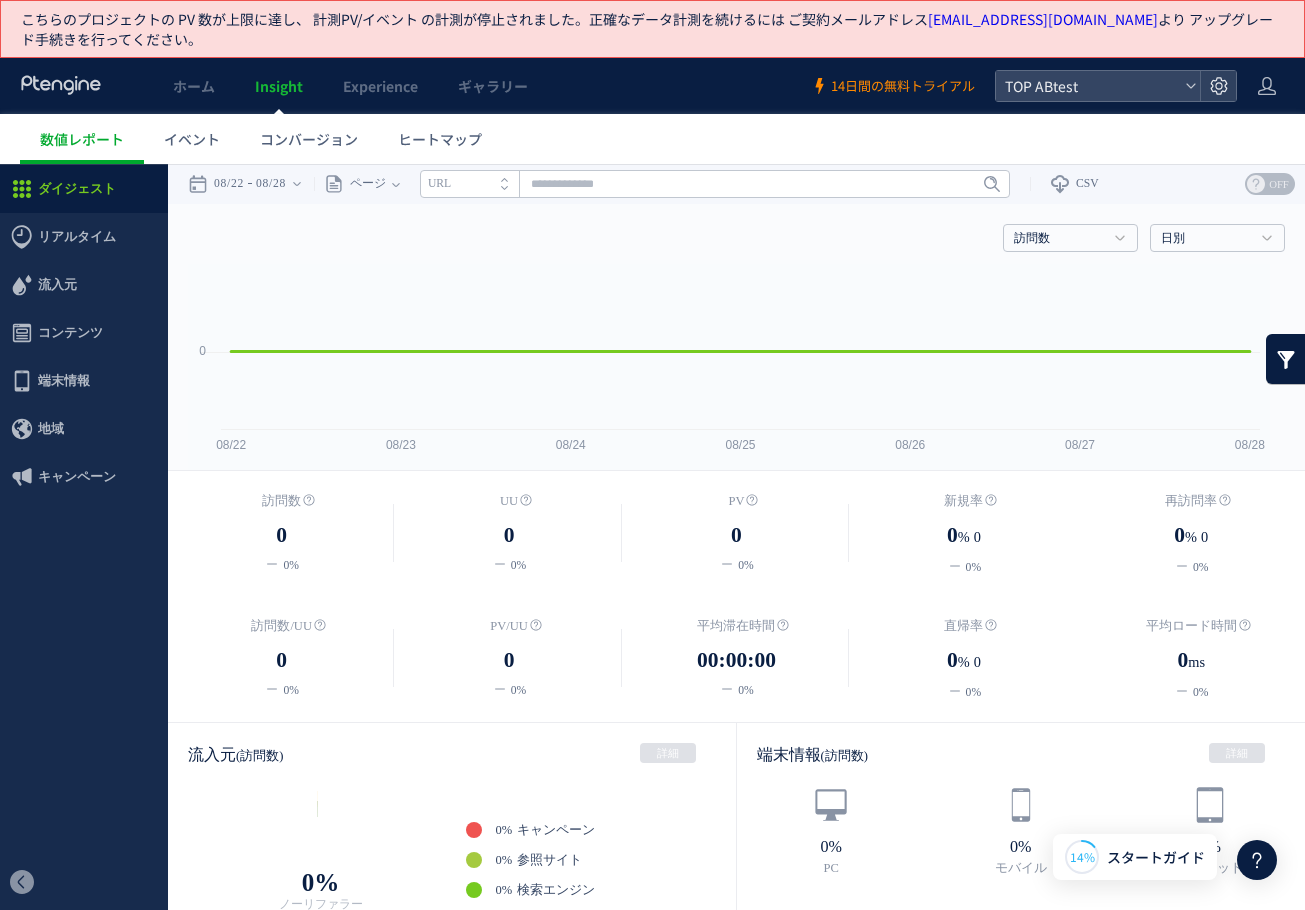 click on "14日間の無料トライアル" at bounding box center [903, 86] 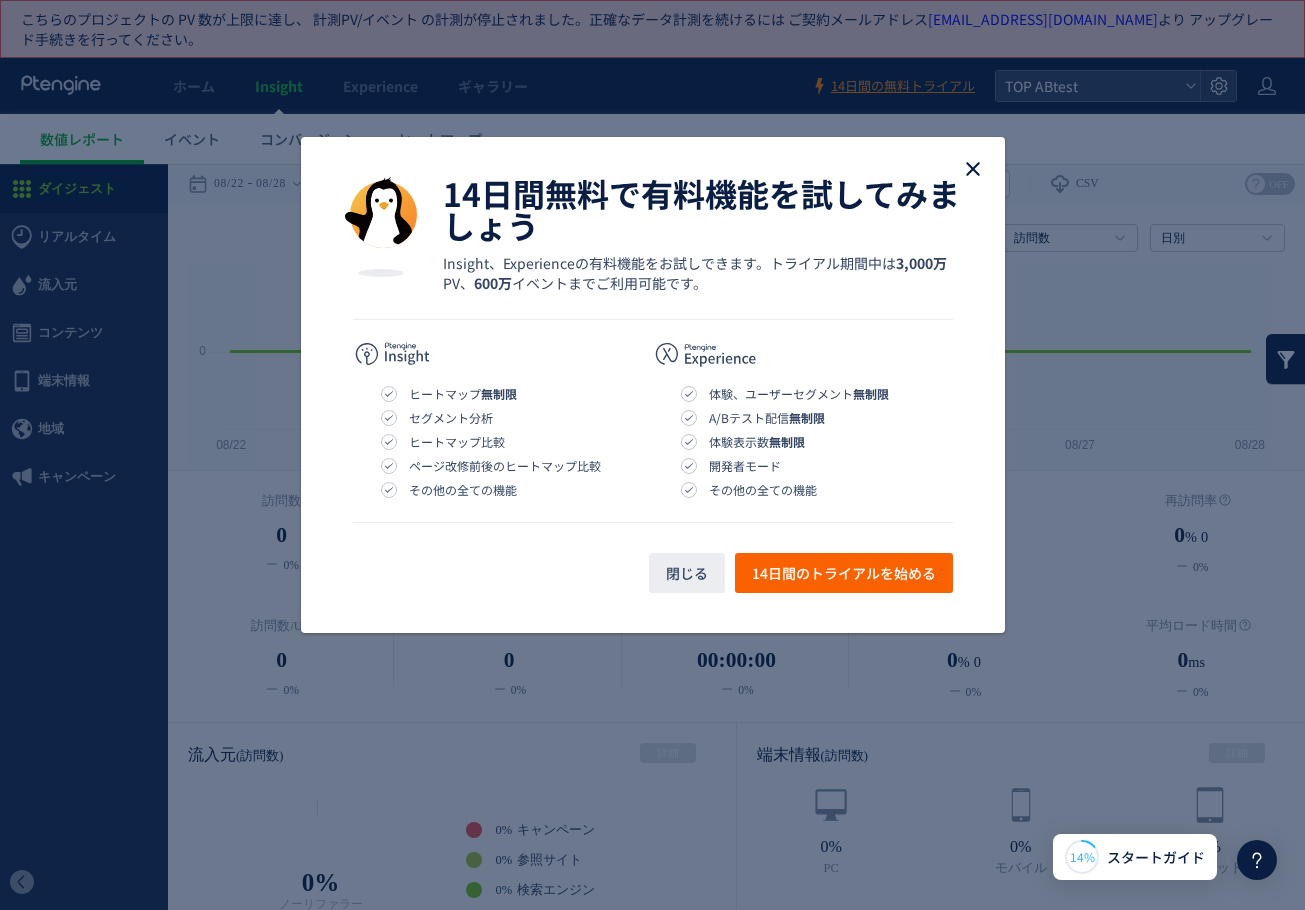 click 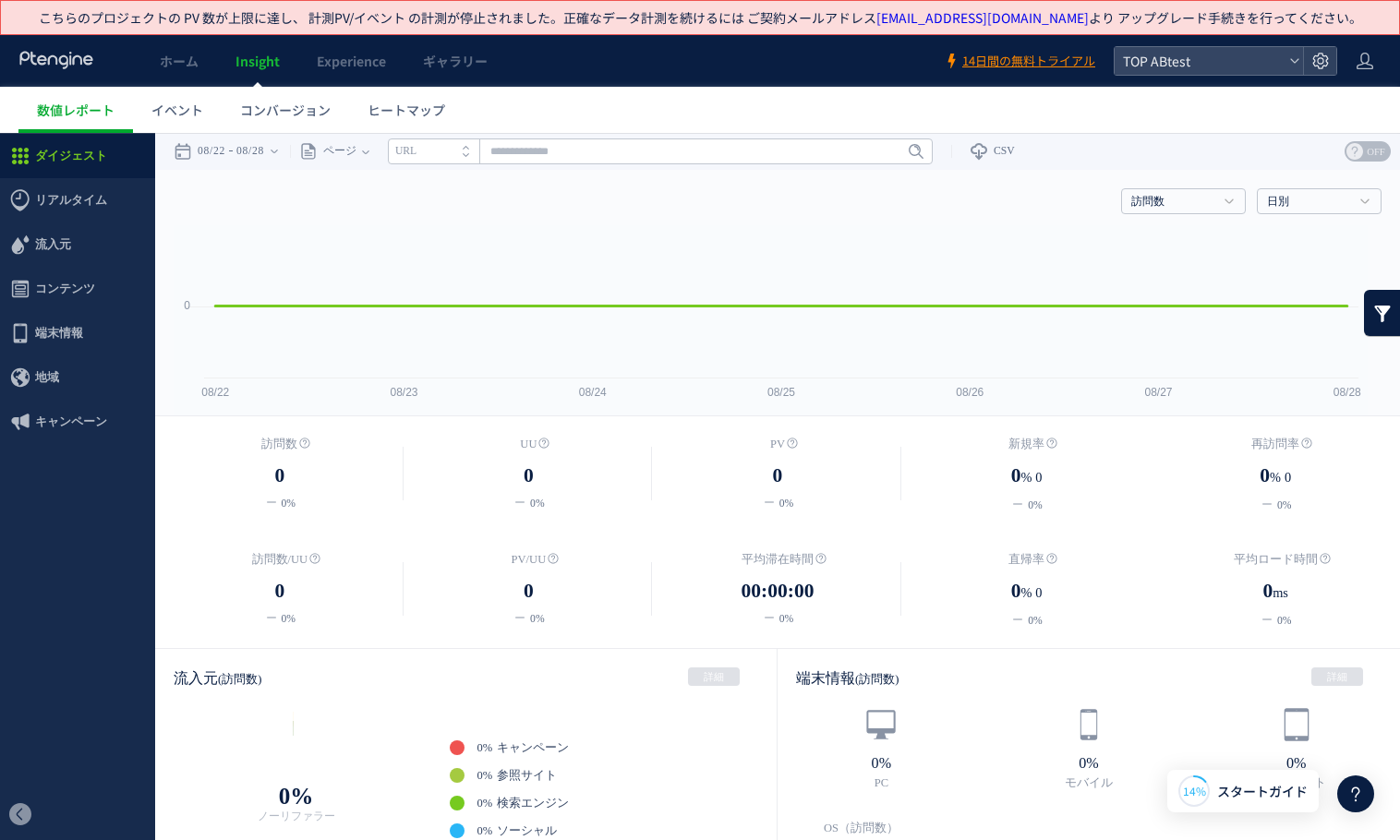 click on "正確なデータ計測を続けるには ご契約メールアドレス  [EMAIL_ADDRESS][DOMAIN_NAME]  より アップグレード手続きを行ってください。" at bounding box center [962, 18] 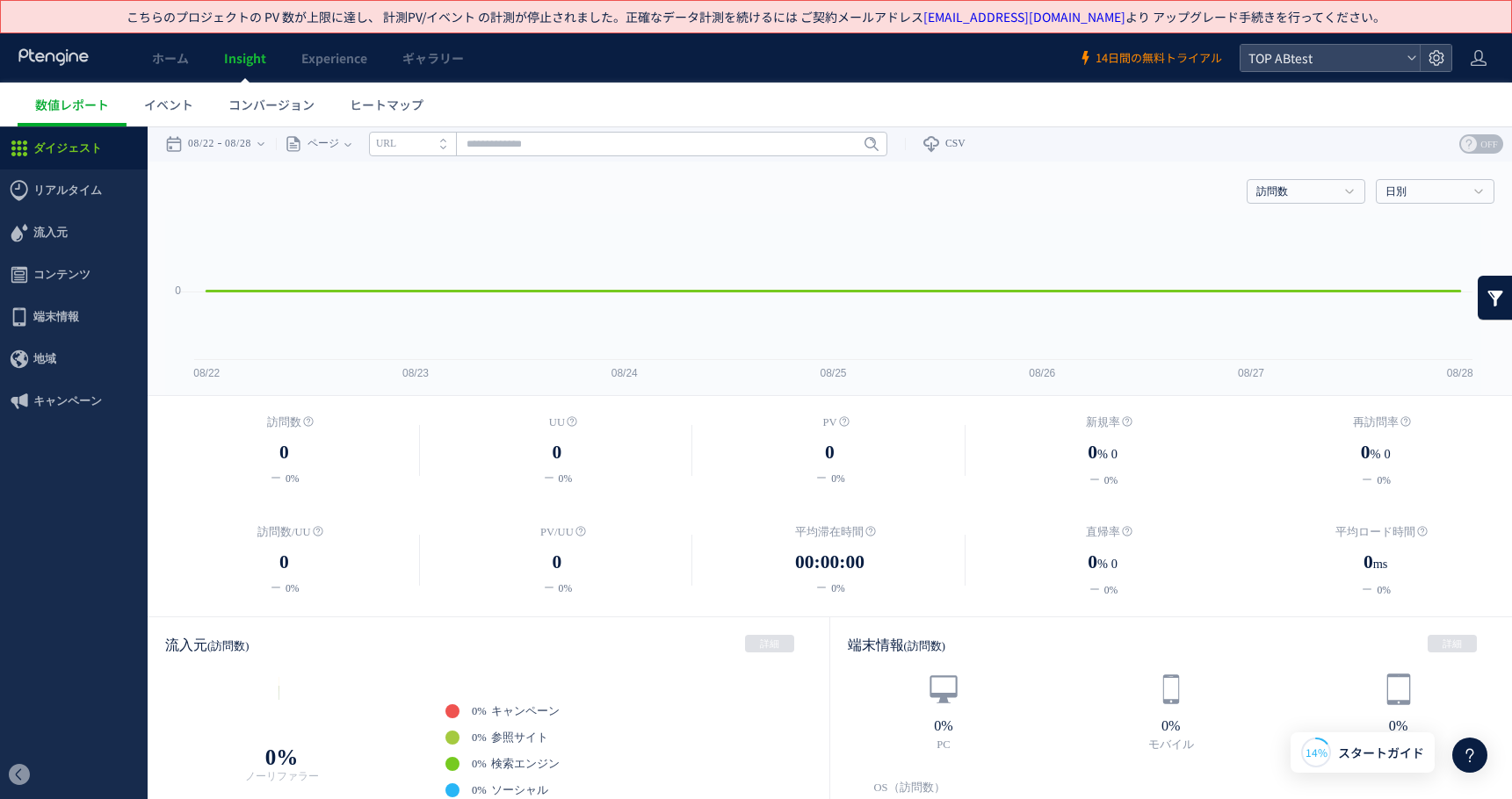 click on "14日間の無料トライアル" at bounding box center (1159, 58) 